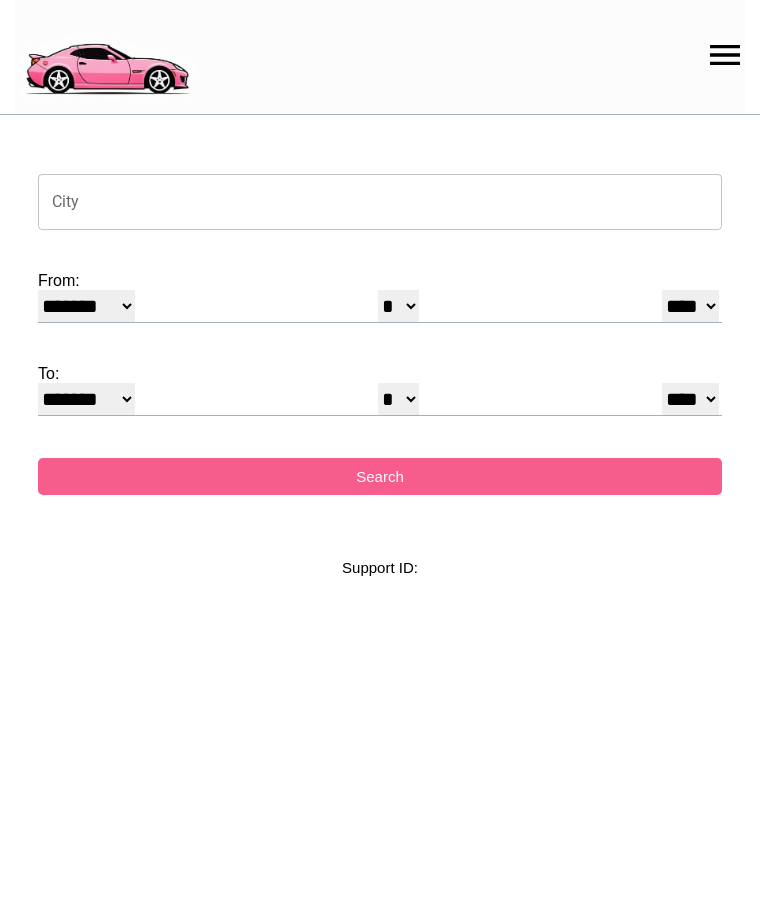 select on "*" 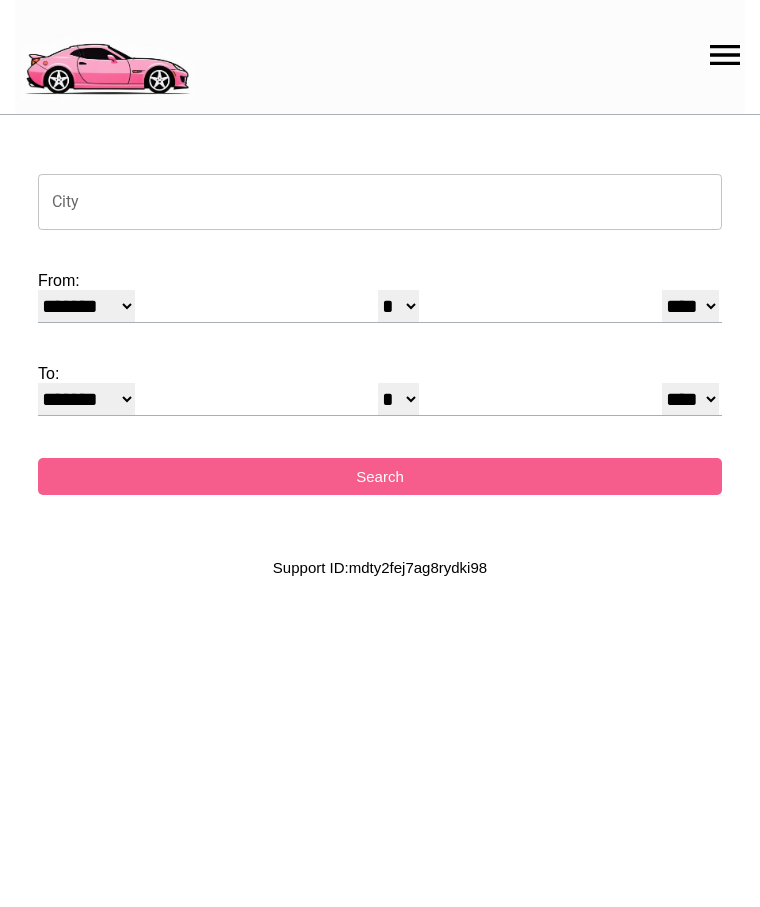 scroll, scrollTop: 0, scrollLeft: 0, axis: both 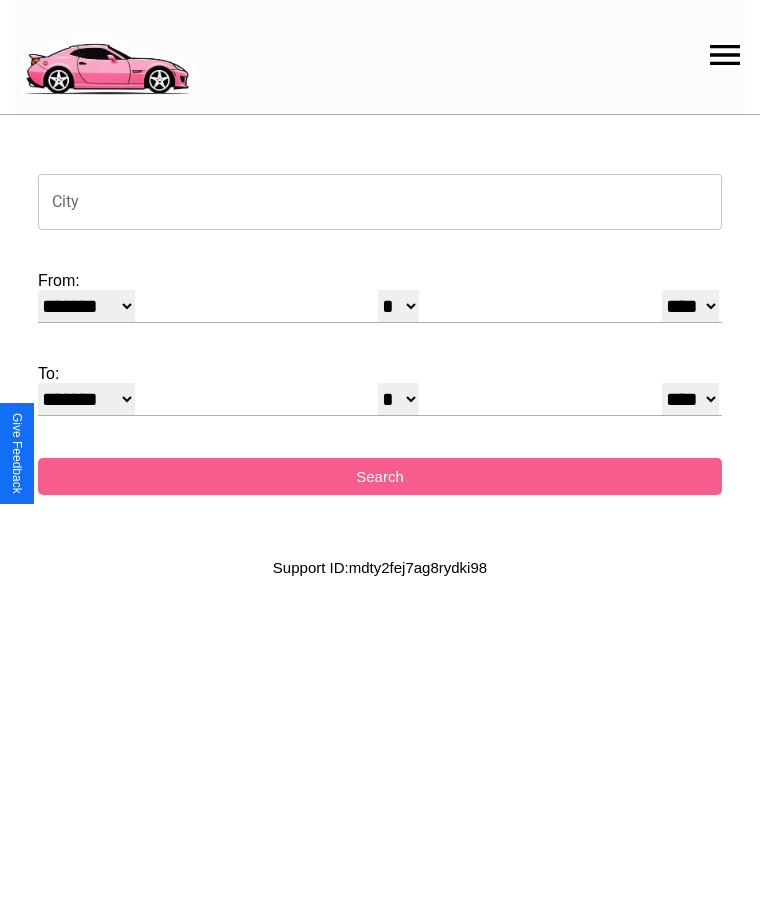 click 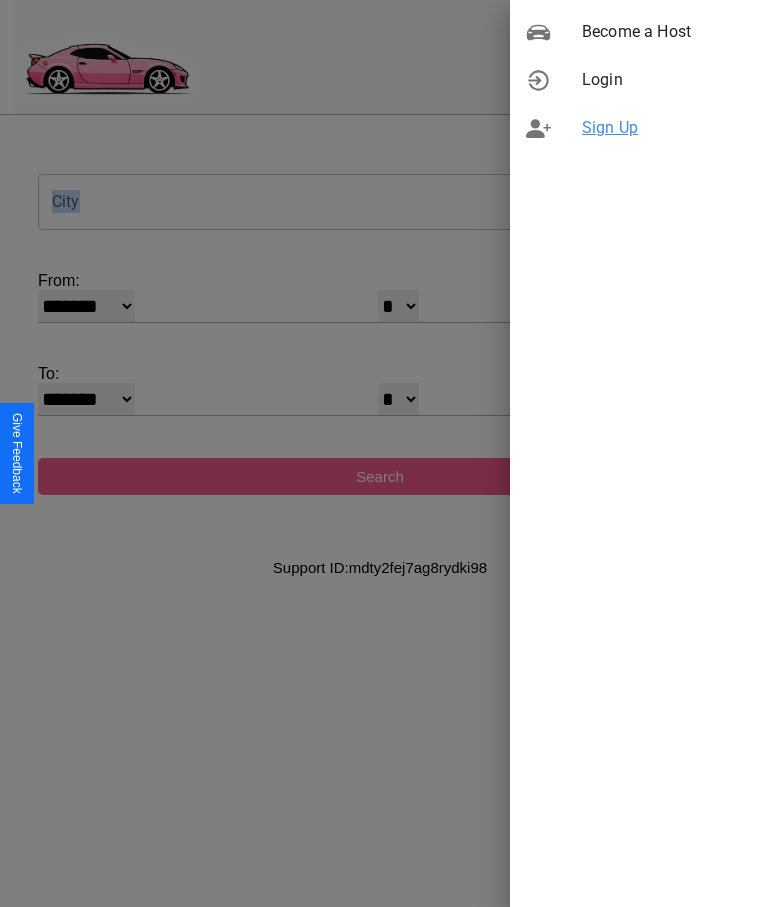 click on "Sign Up" at bounding box center (663, 128) 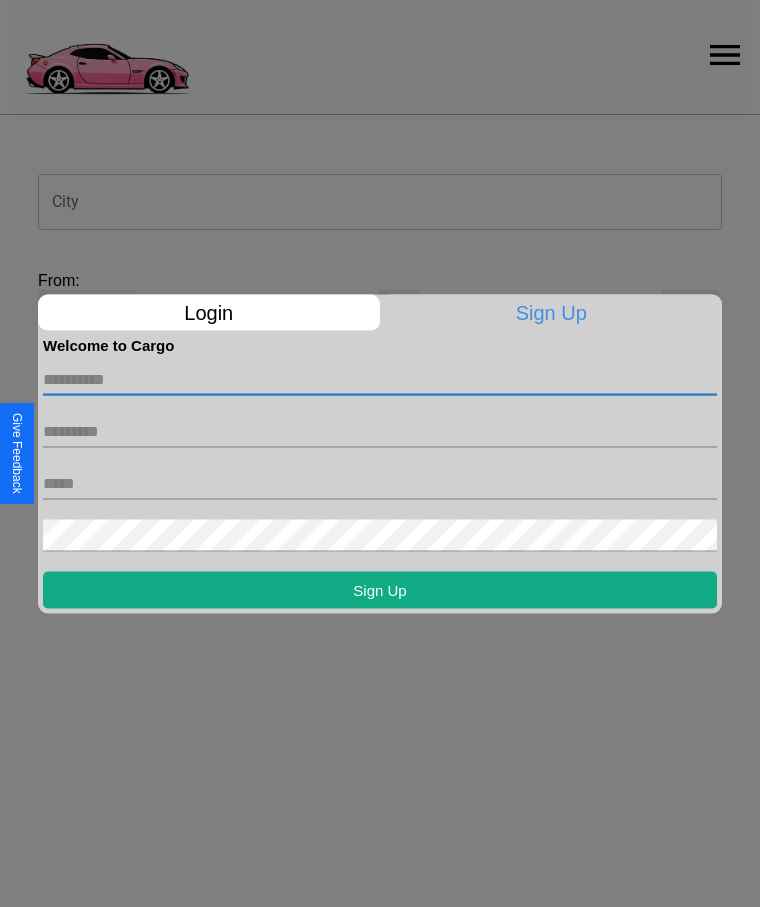 click at bounding box center (380, 379) 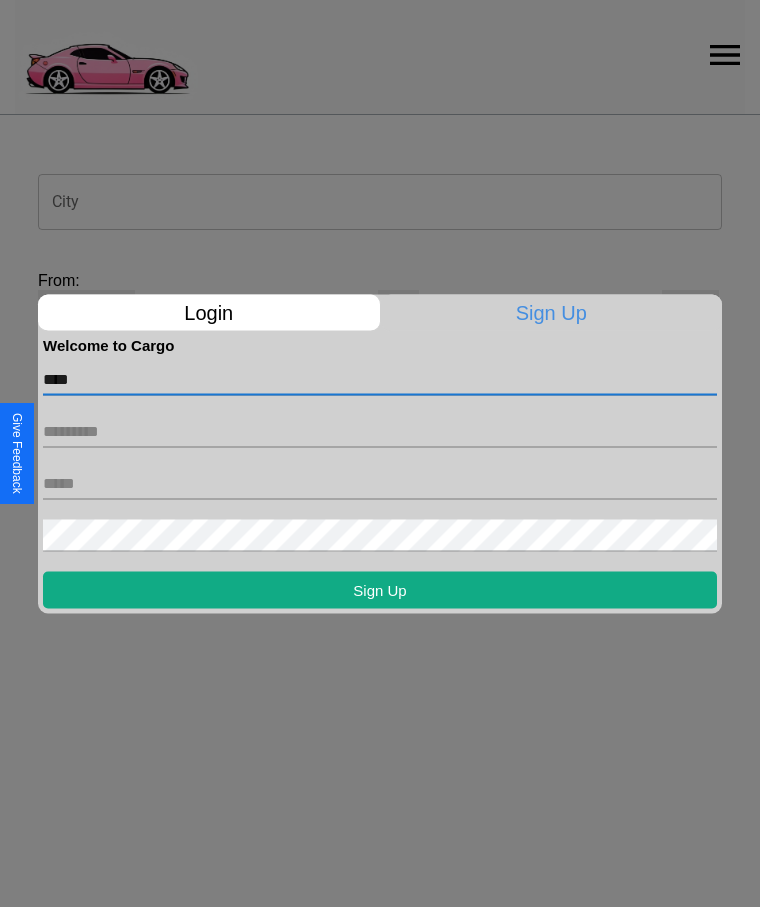 type on "****" 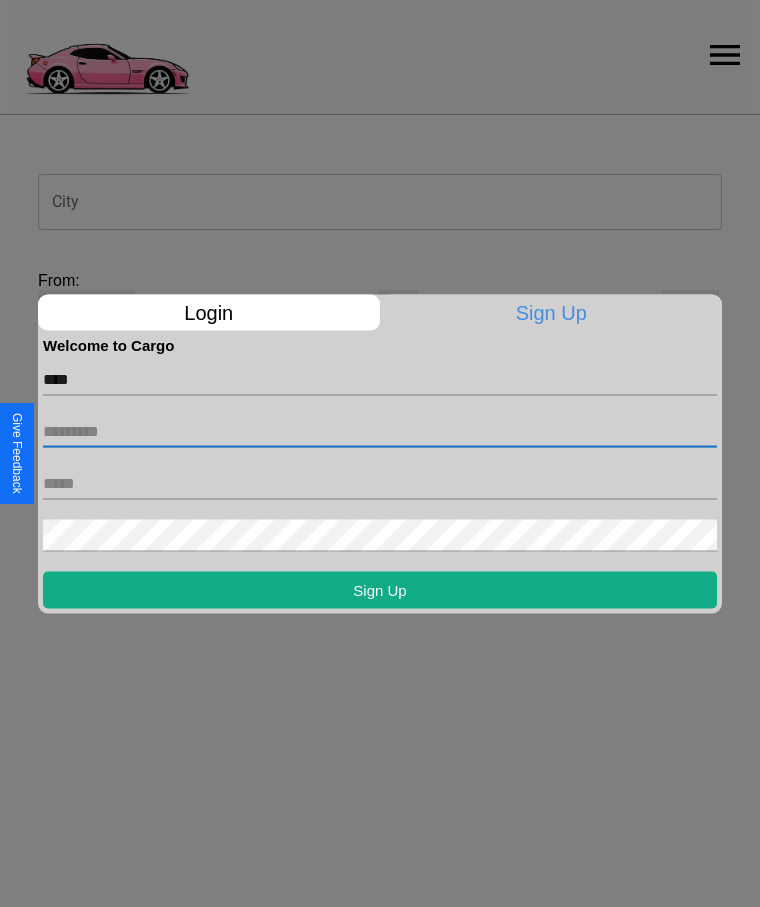 click at bounding box center (380, 431) 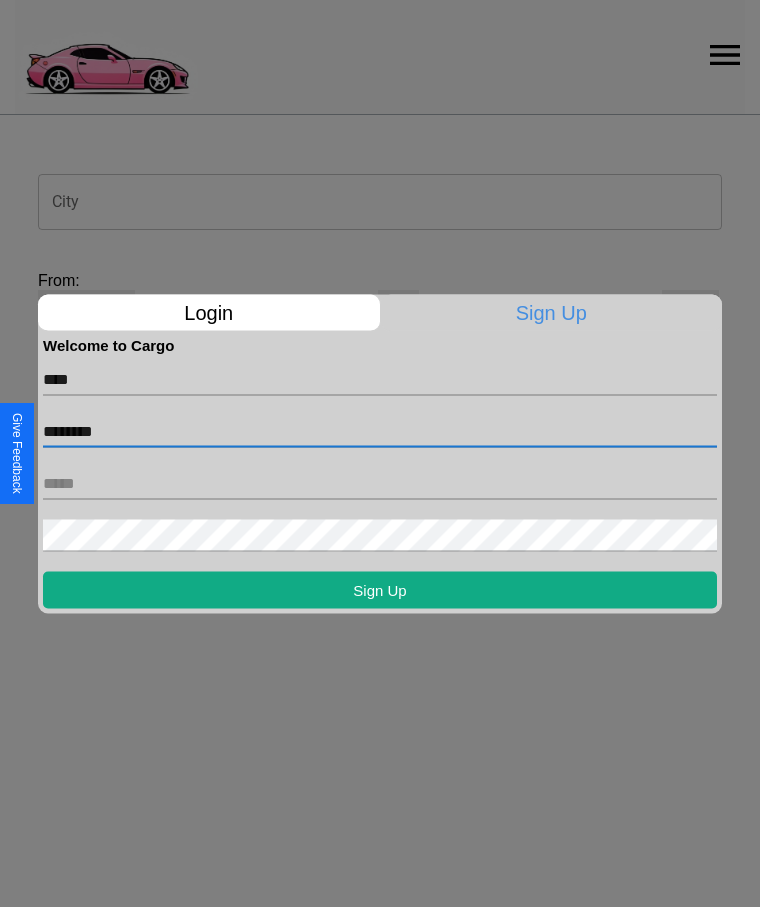 type on "********" 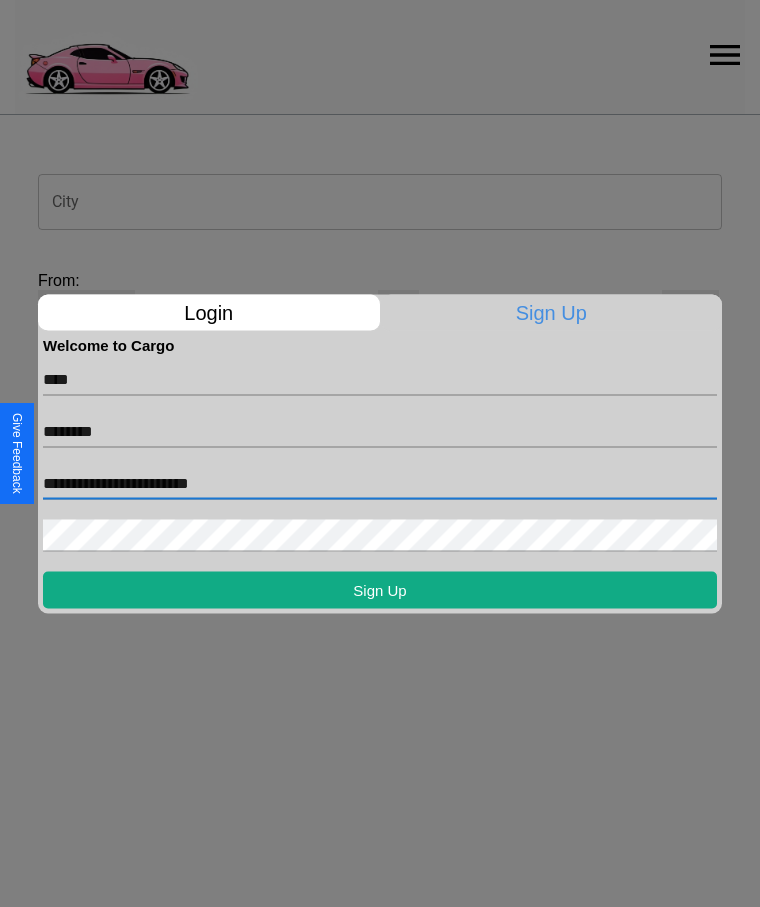 type on "**********" 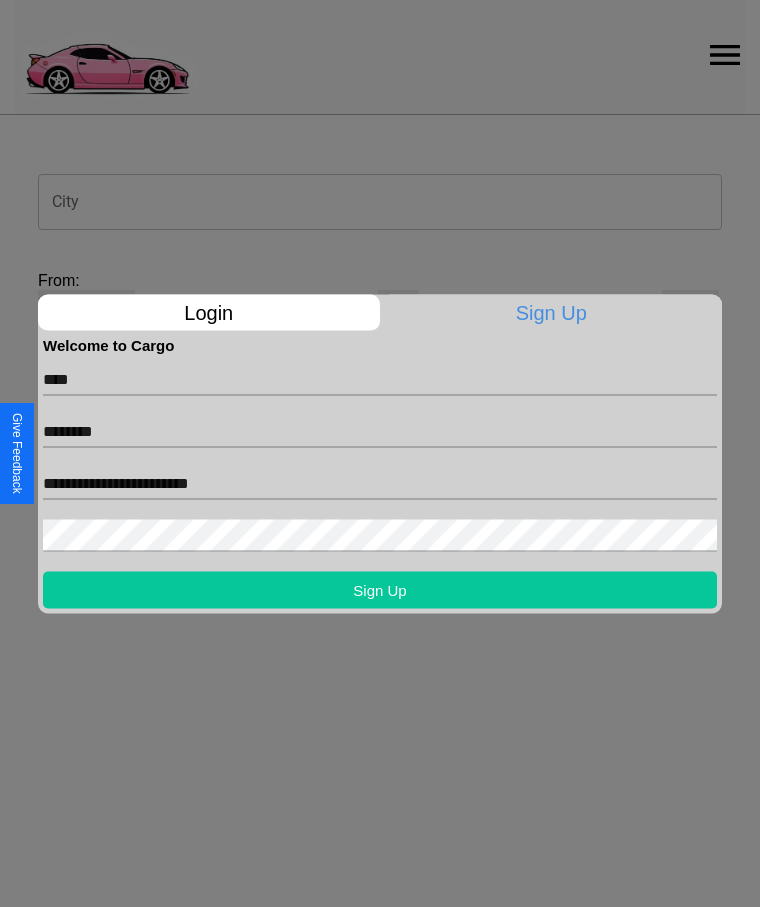 click on "Sign Up" at bounding box center [380, 589] 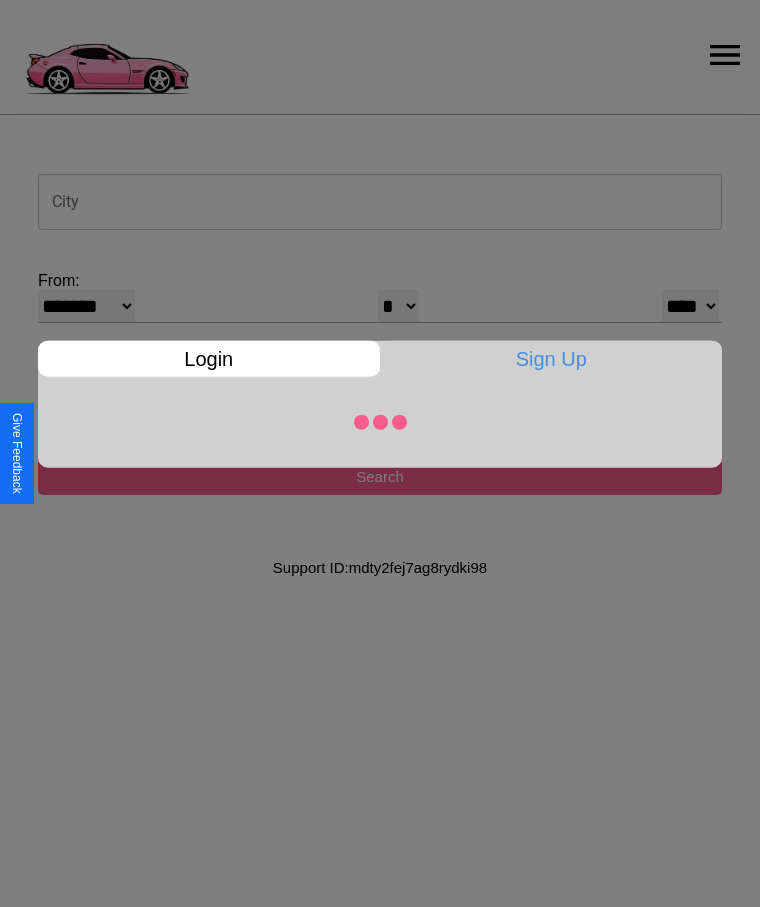 select on "*" 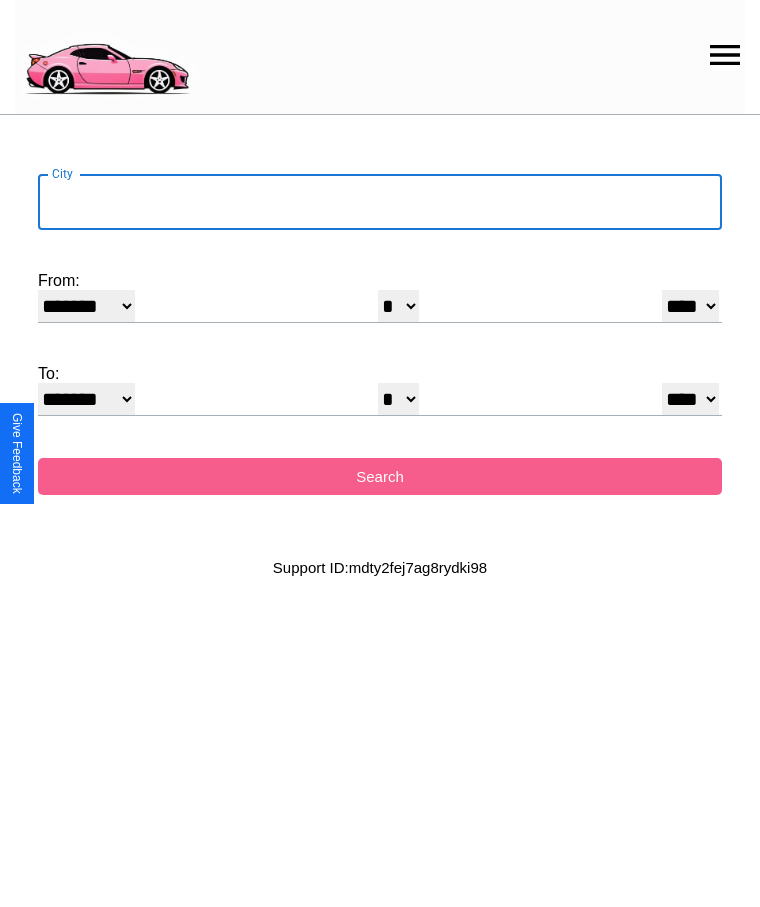 click on "City" at bounding box center [380, 202] 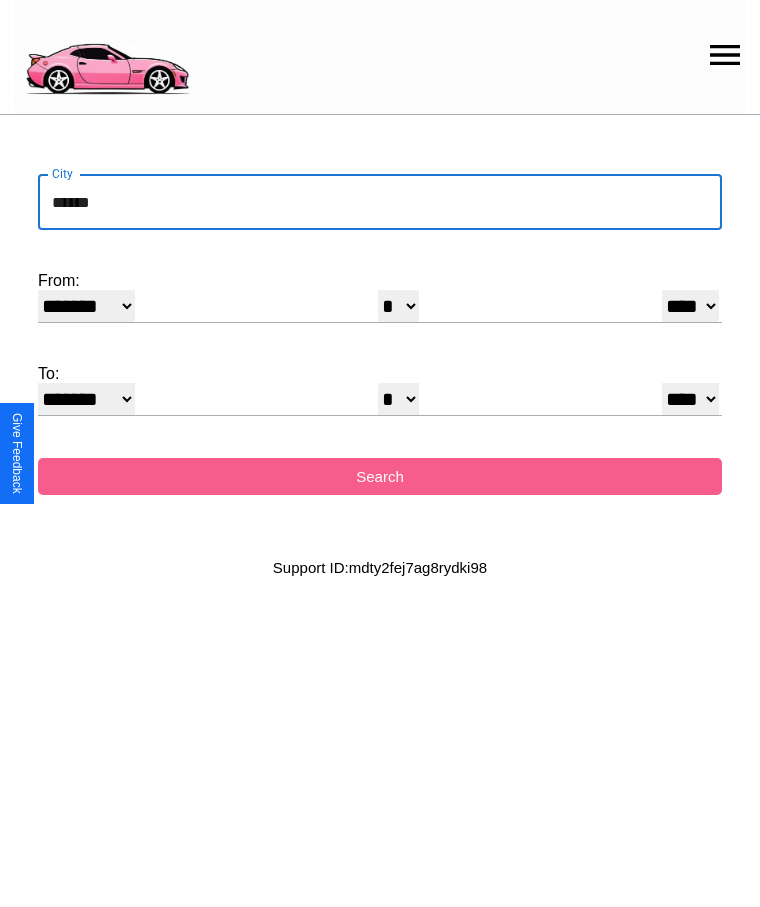 type on "******" 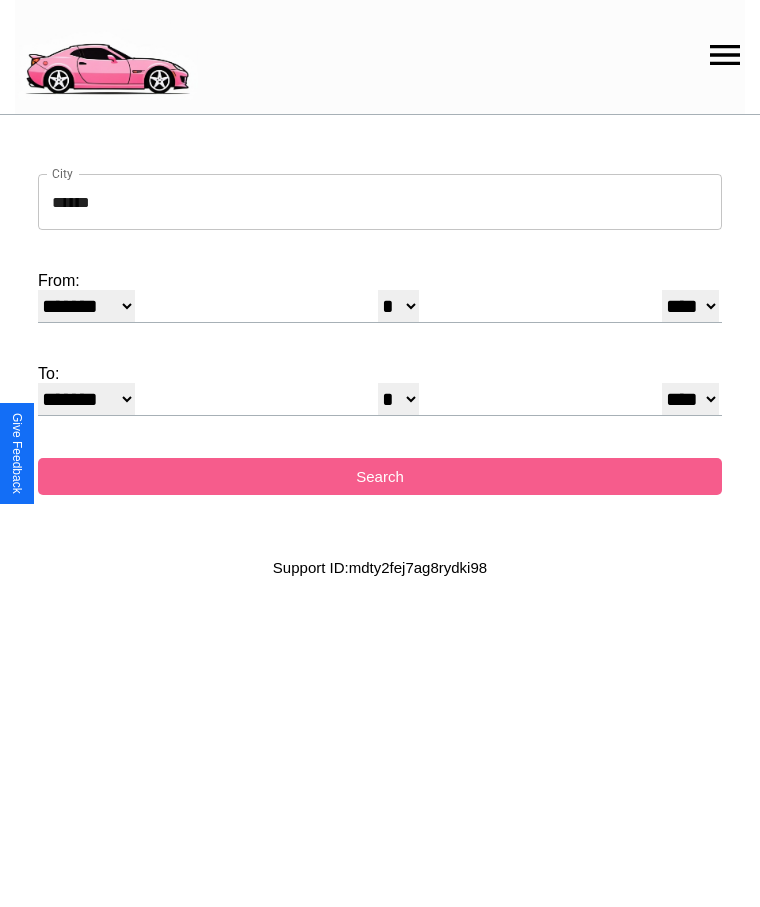 click on "******* ******** ***** ***** *** **** **** ****** ********* ******* ******** ********" at bounding box center (86, 306) 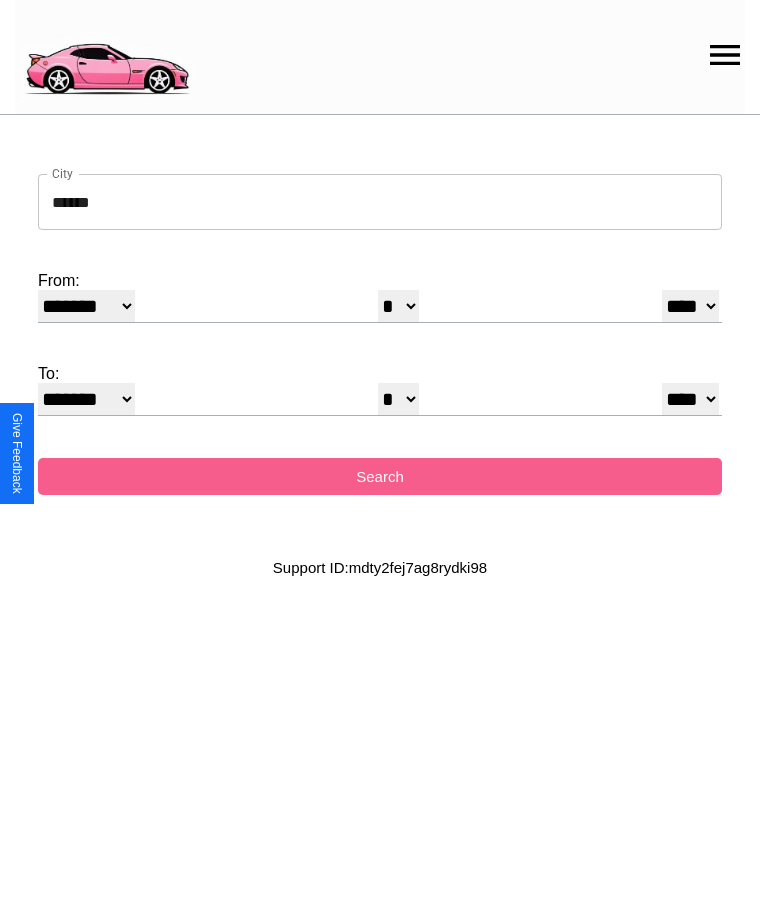 select on "*" 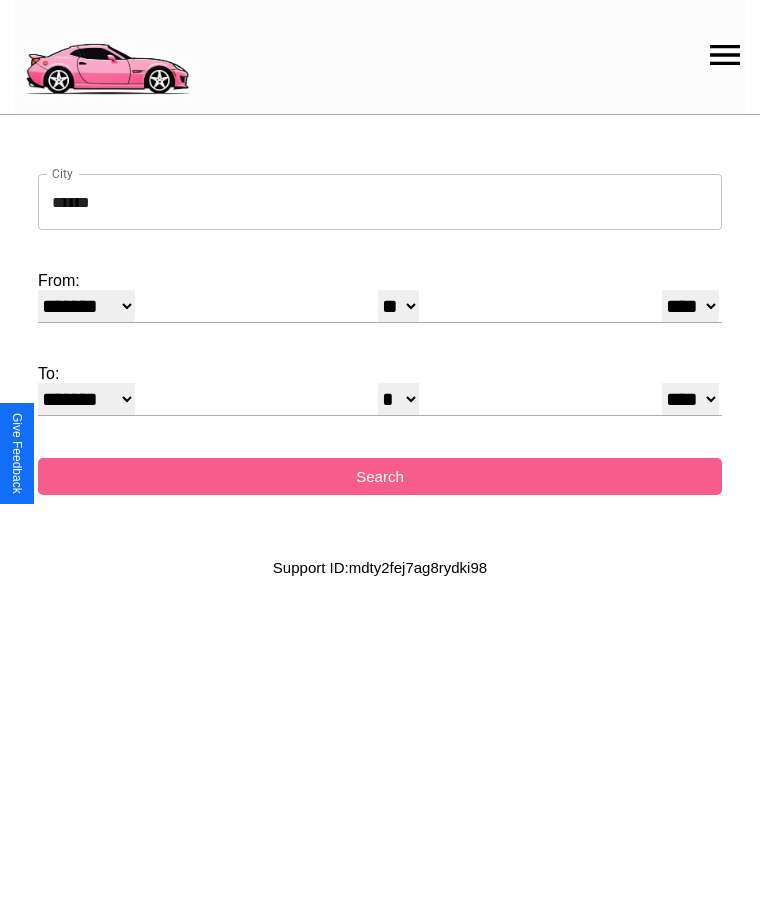 click on "**** **** **** **** **** **** **** **** **** ****" at bounding box center [690, 306] 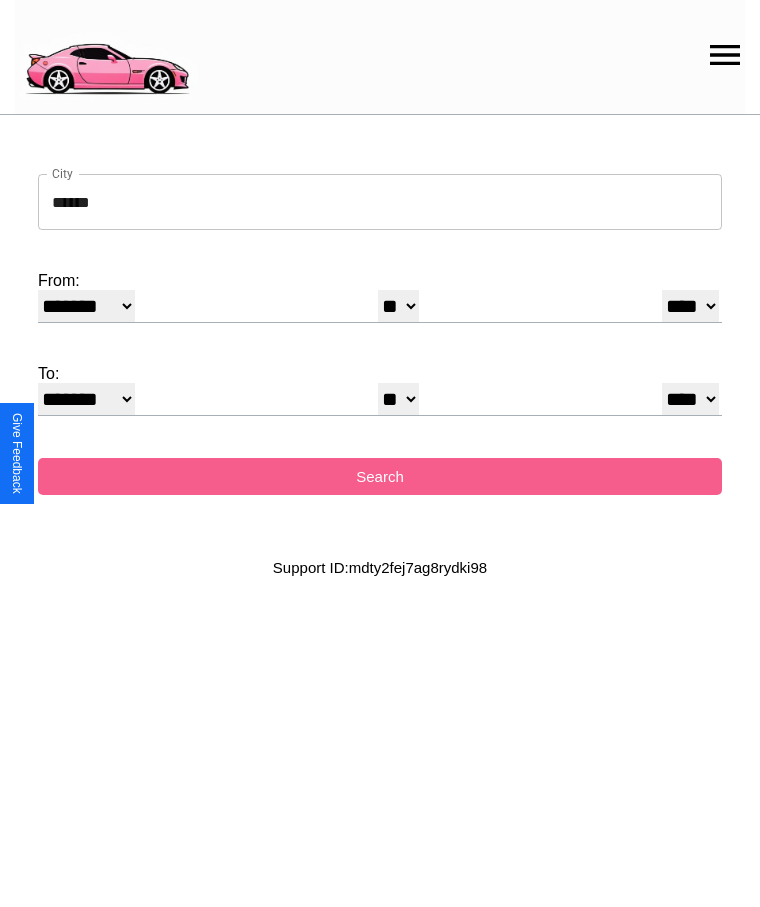 click on "******* ******** ***** ***** *** **** **** ****** ********* ******* ******** ********" at bounding box center [86, 399] 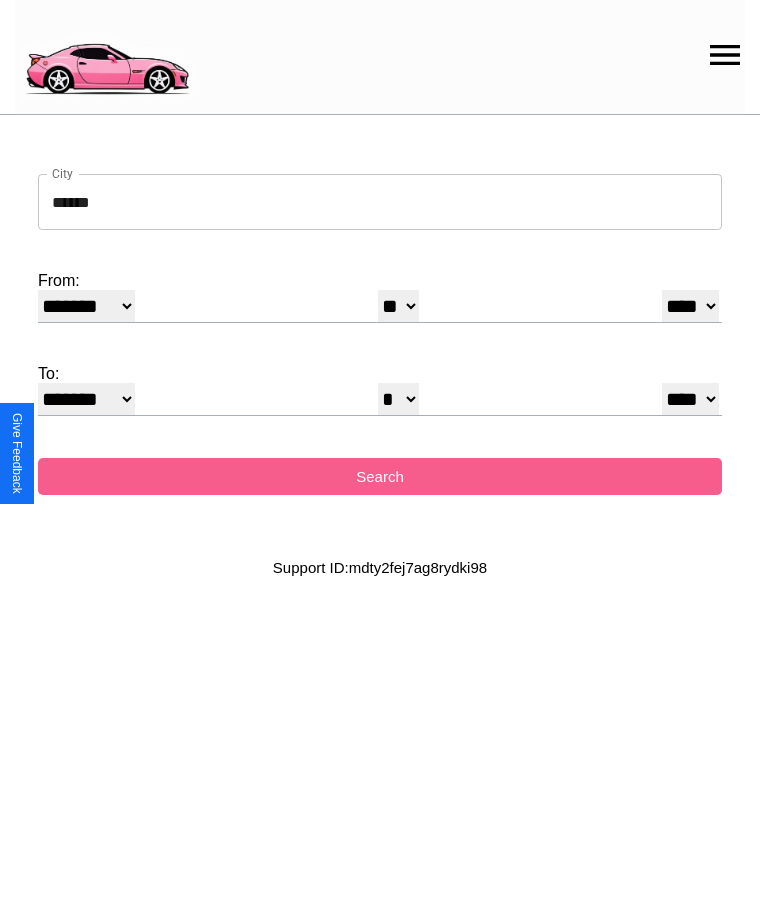 click on "* * * * * * * * * ** ** ** ** ** ** ** ** ** ** ** ** ** ** ** ** ** ** **" at bounding box center (398, 399) 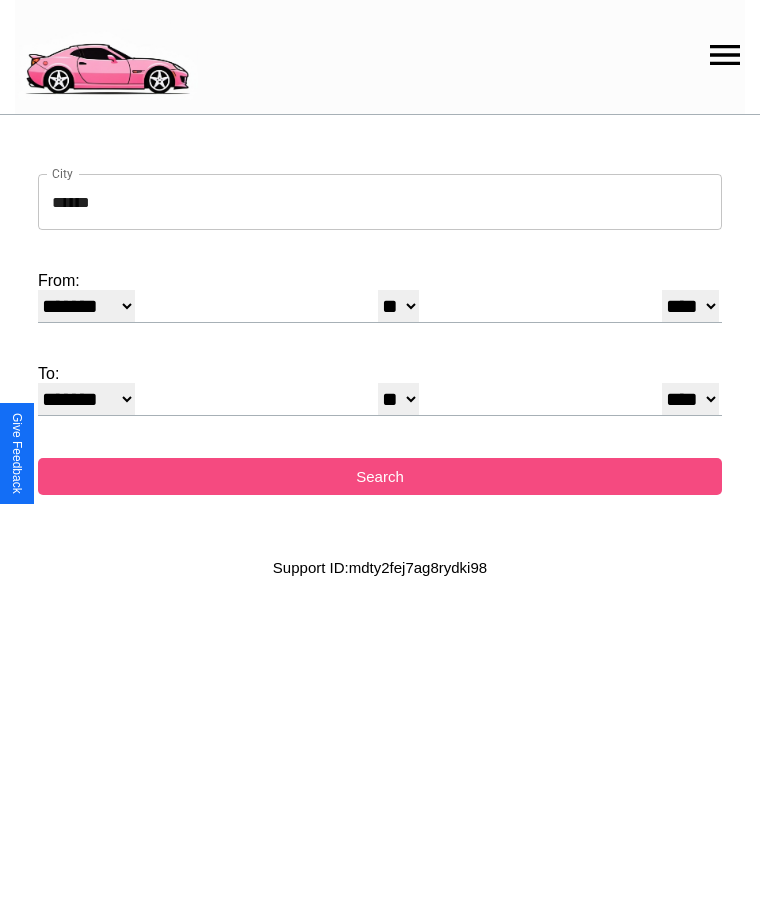 click on "Search" at bounding box center [380, 476] 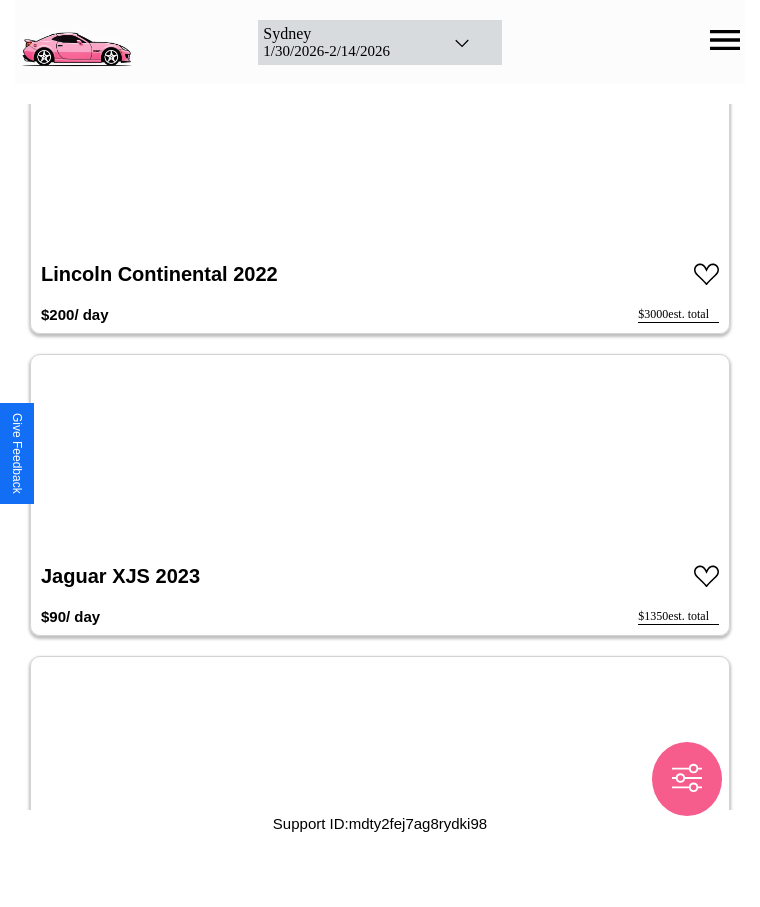 scroll, scrollTop: 3140, scrollLeft: 0, axis: vertical 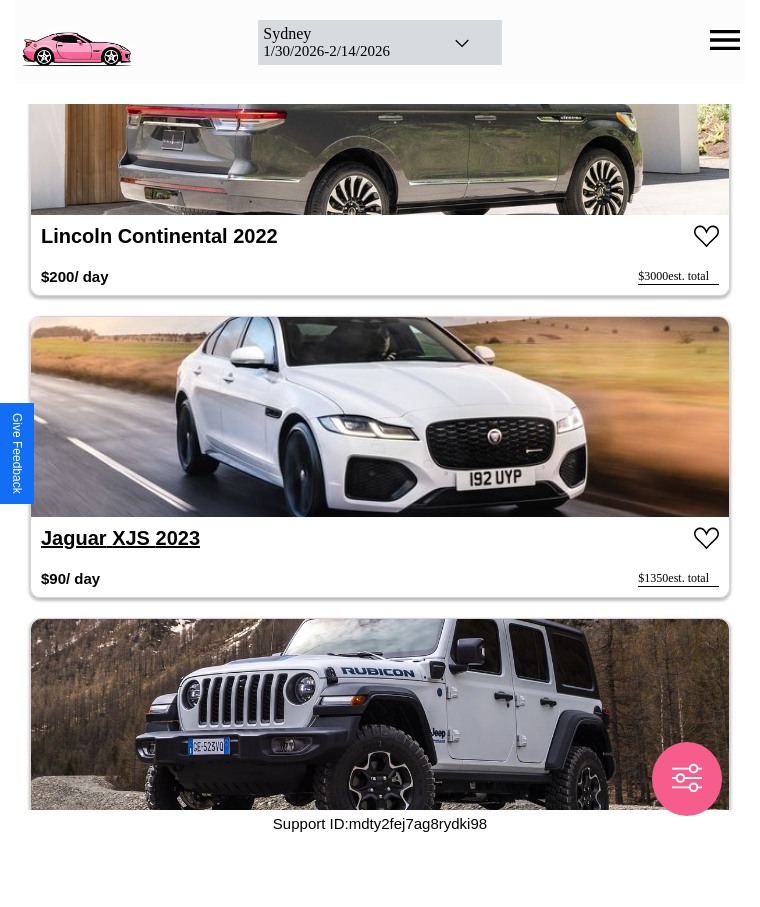 click on "Jaguar   XJS   2023" at bounding box center (120, 538) 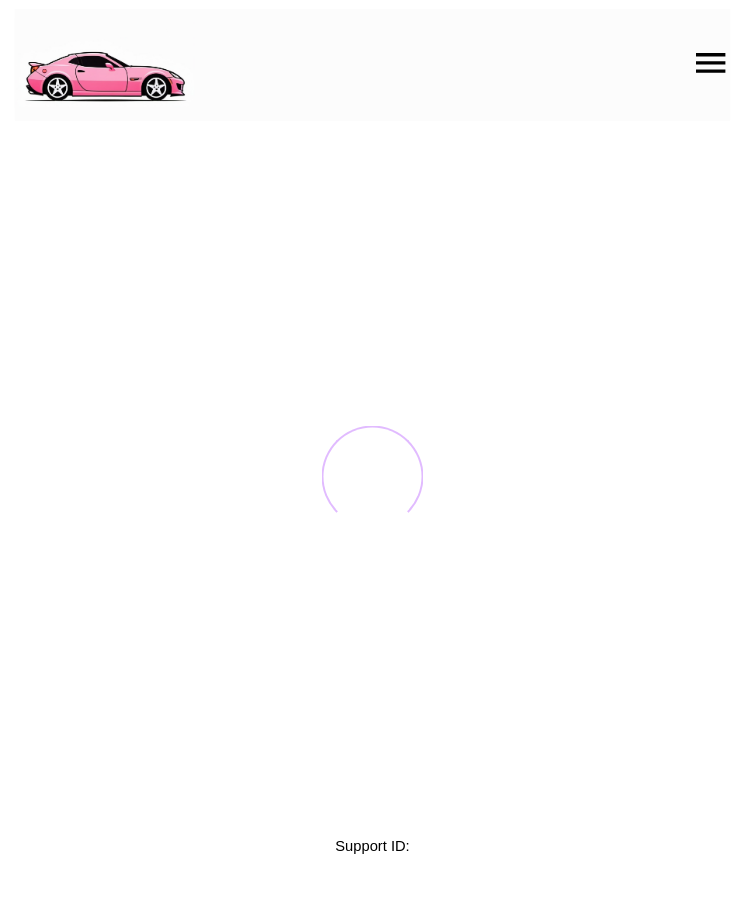 scroll, scrollTop: 0, scrollLeft: 0, axis: both 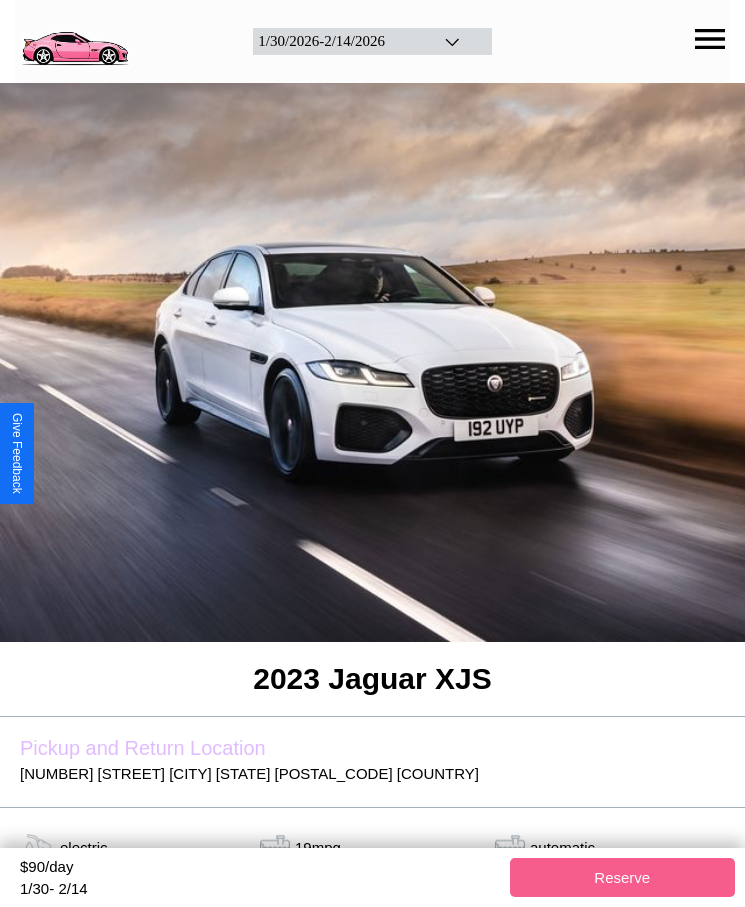 click on "$ 90 /day" at bounding box center (260, 869) 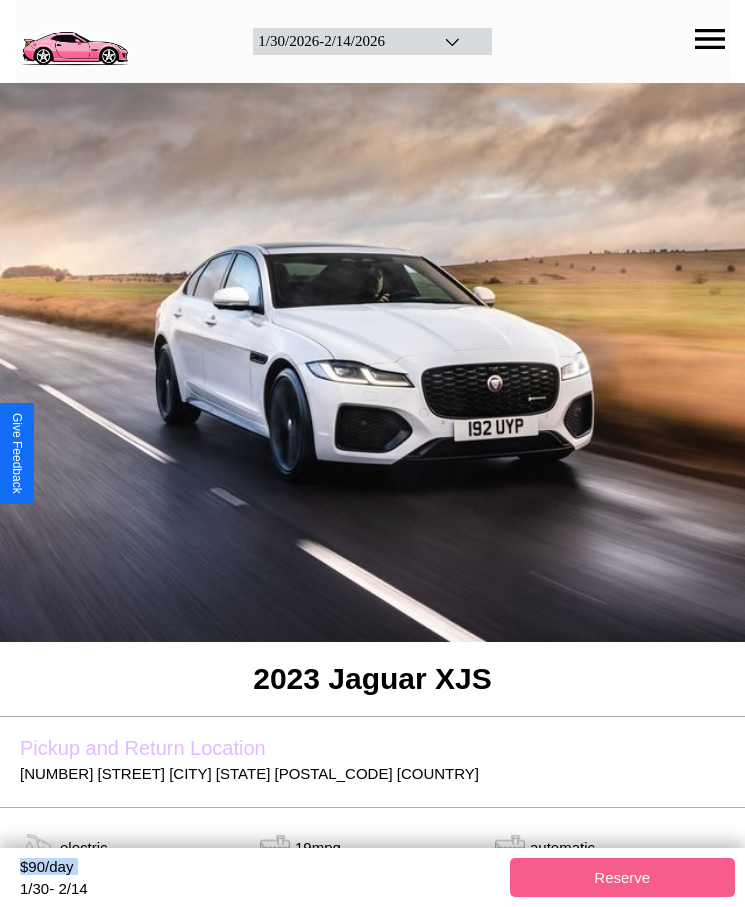 click on "$ 90 /day" at bounding box center [260, 869] 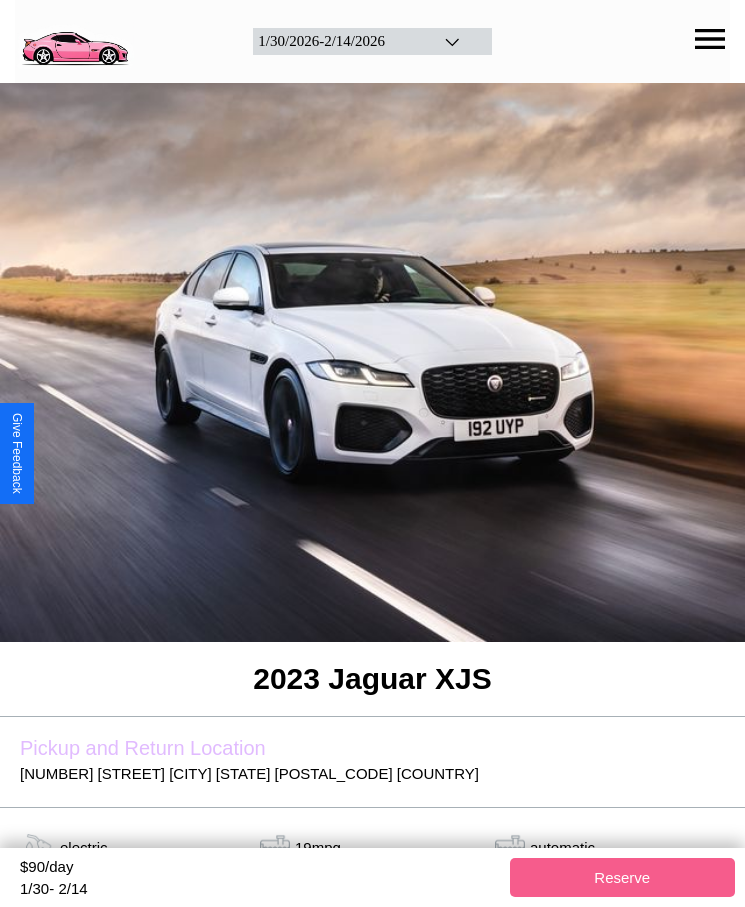 click on "$ 90 /day" at bounding box center (260, 869) 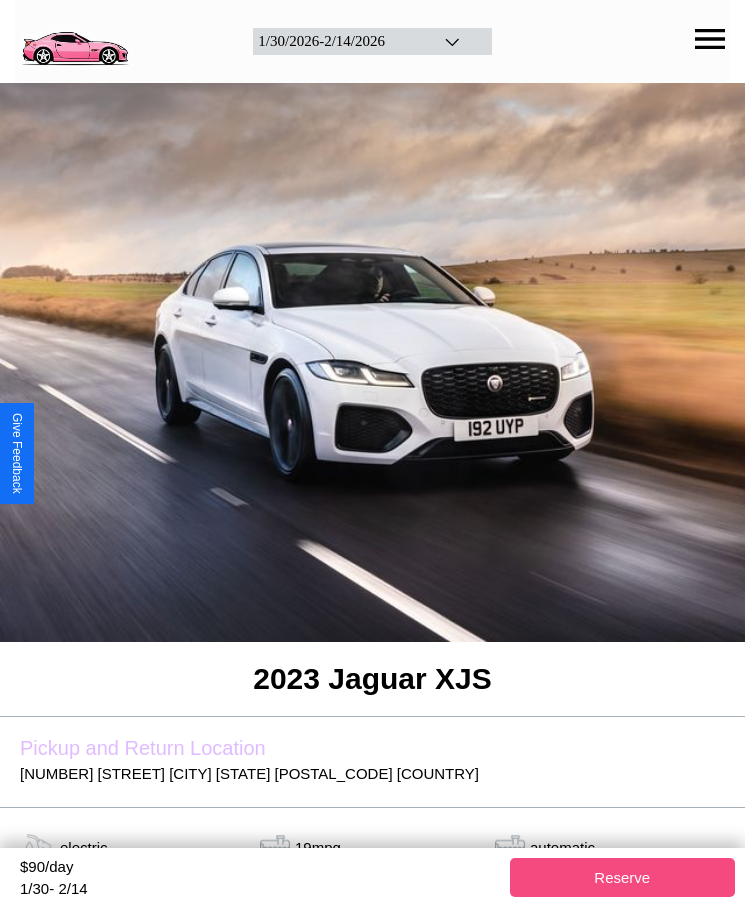 click on "Reserve" at bounding box center (623, 877) 